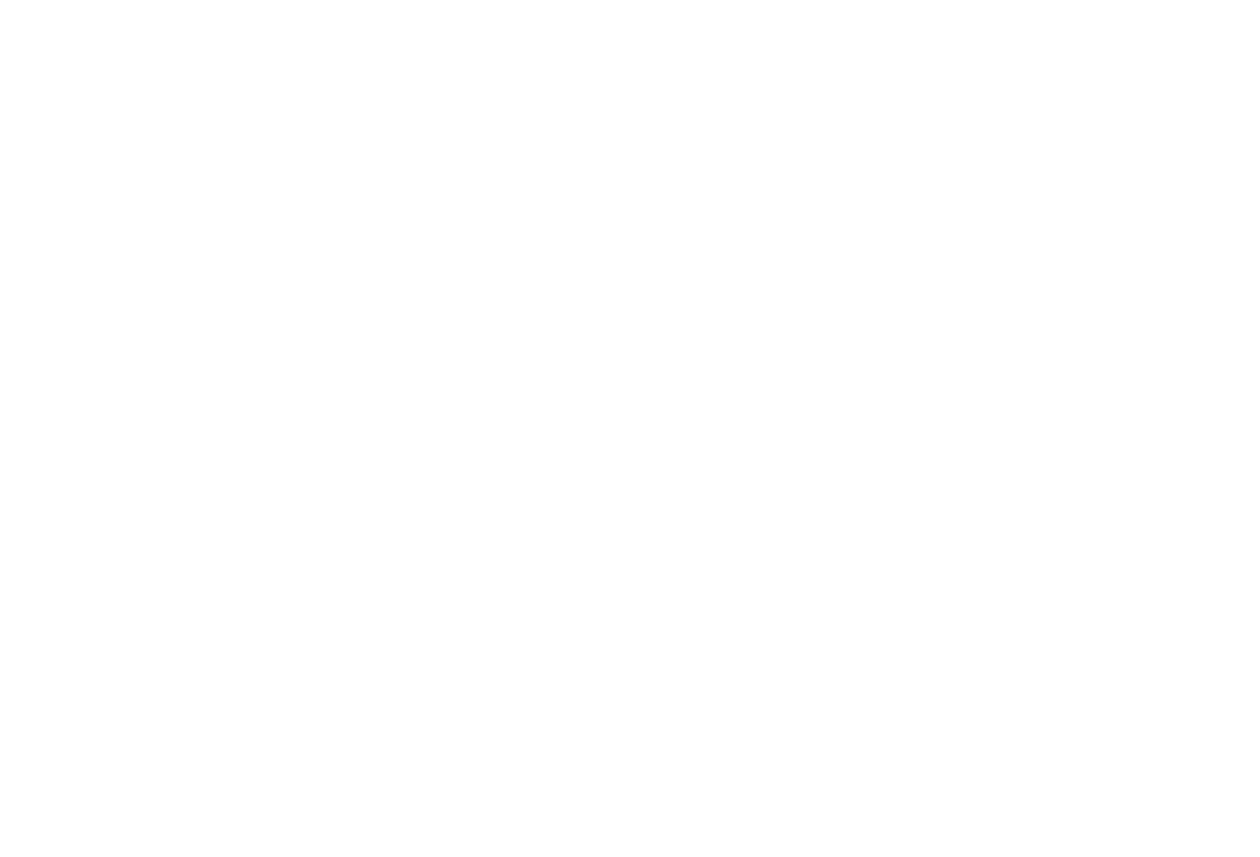 scroll, scrollTop: 0, scrollLeft: 0, axis: both 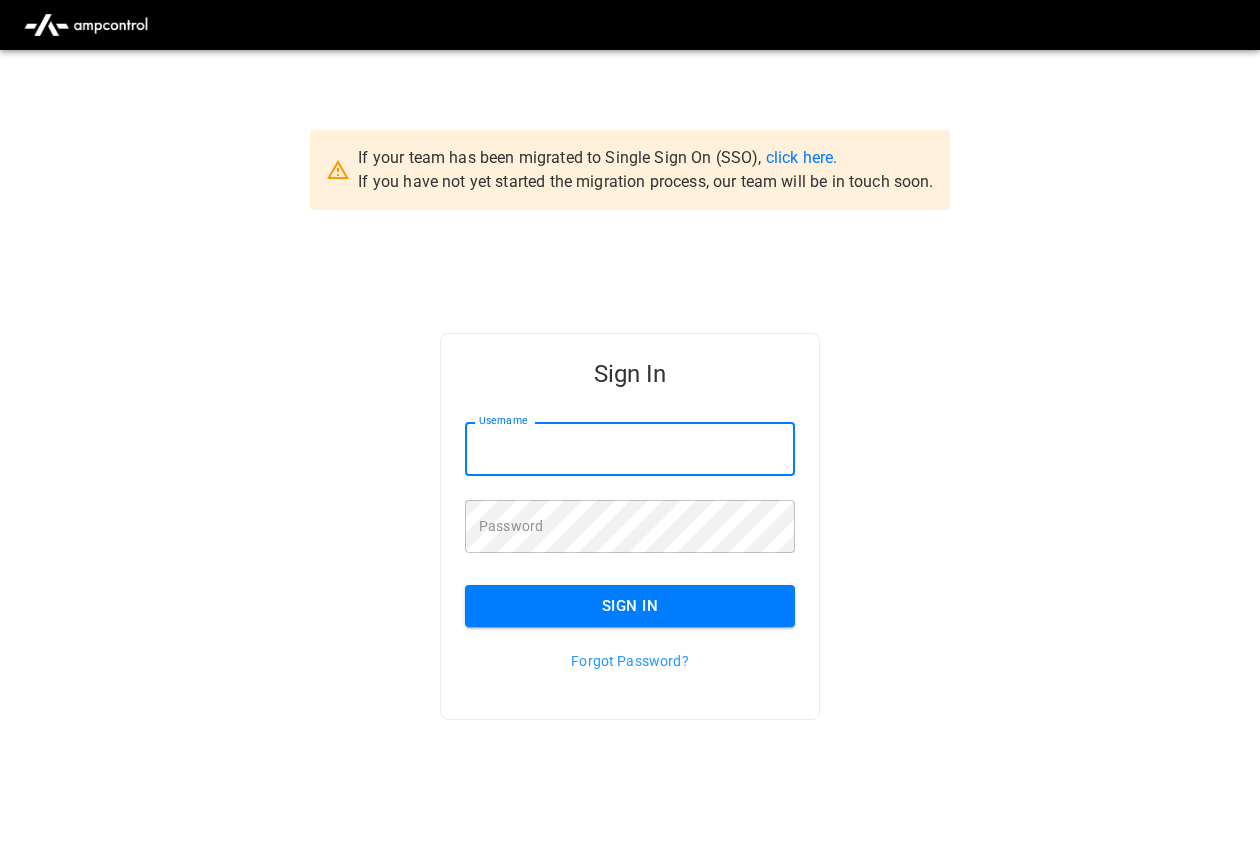 click on "[FIRST] [LAST]" at bounding box center (630, 448) 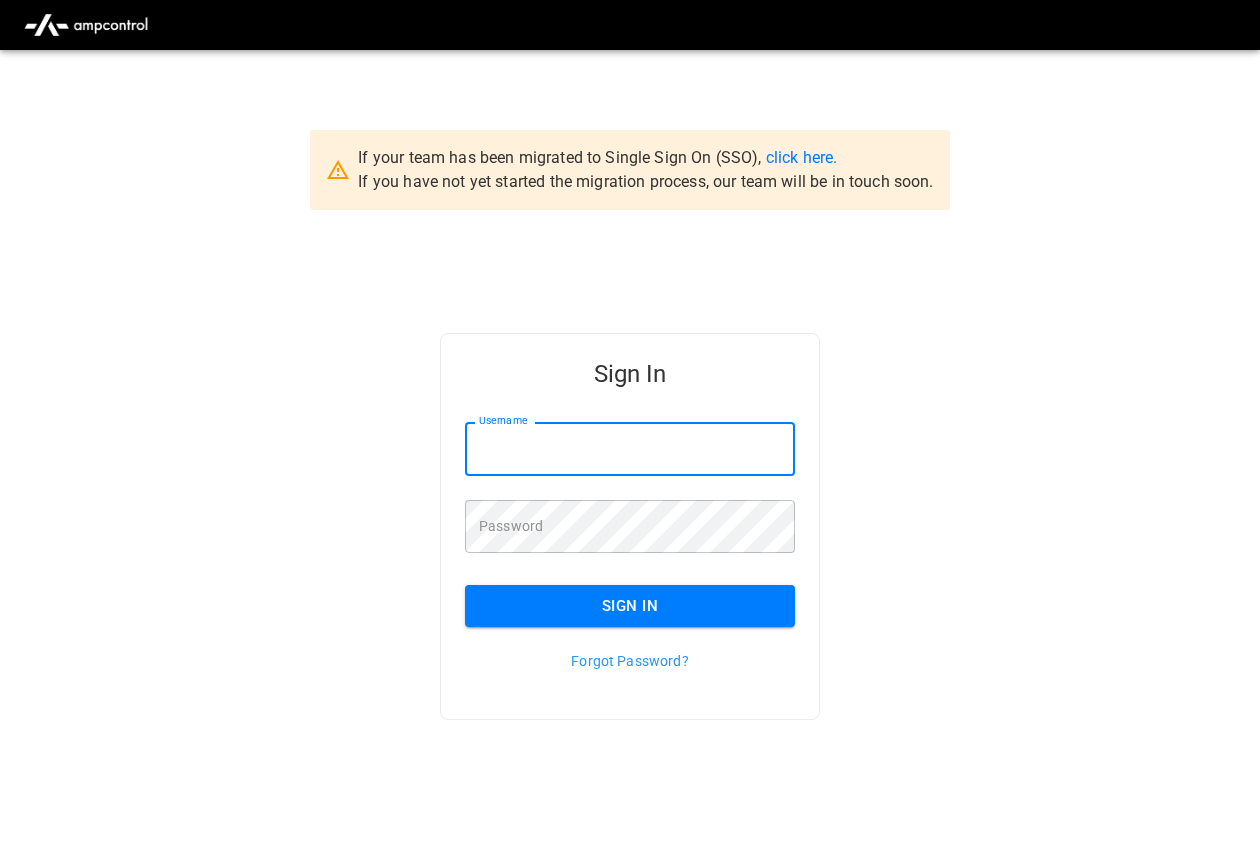 type on "**********" 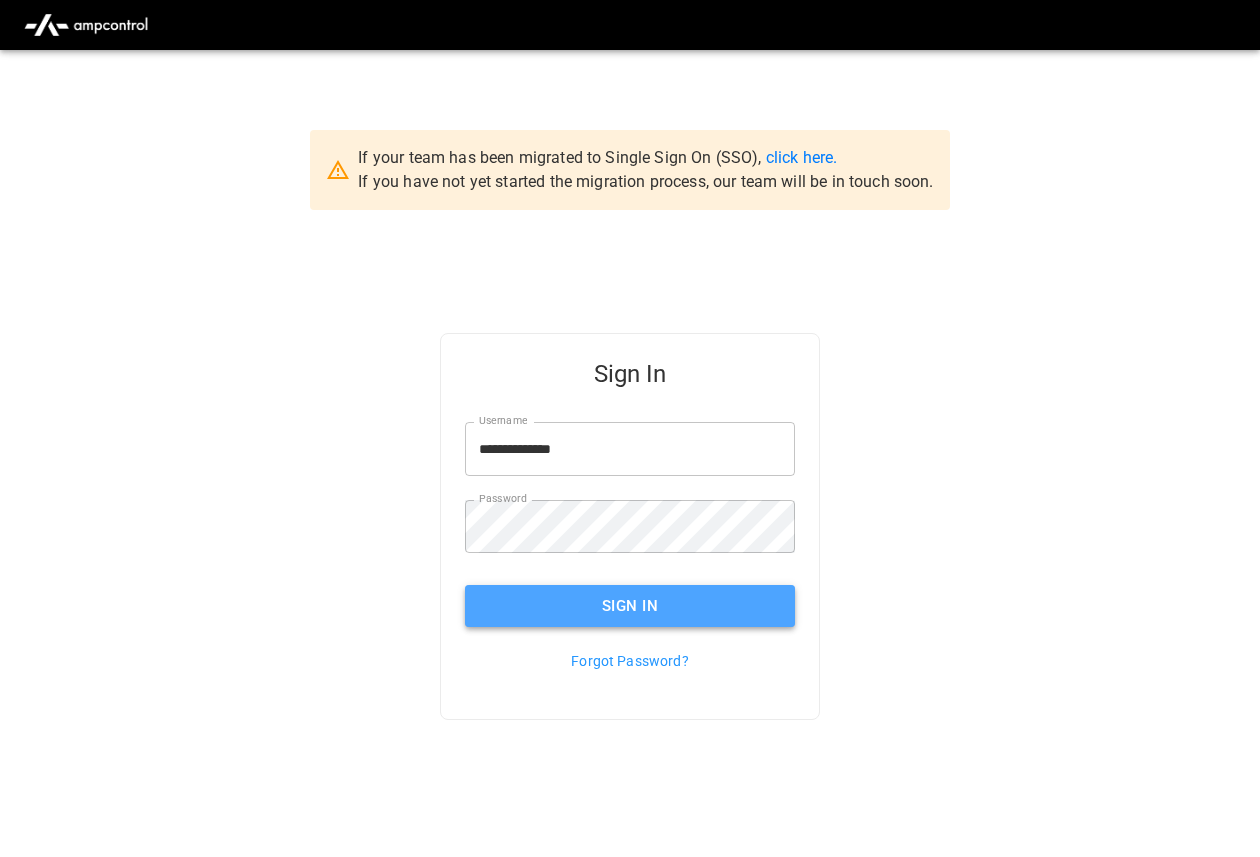 click on "Sign In" at bounding box center [630, 606] 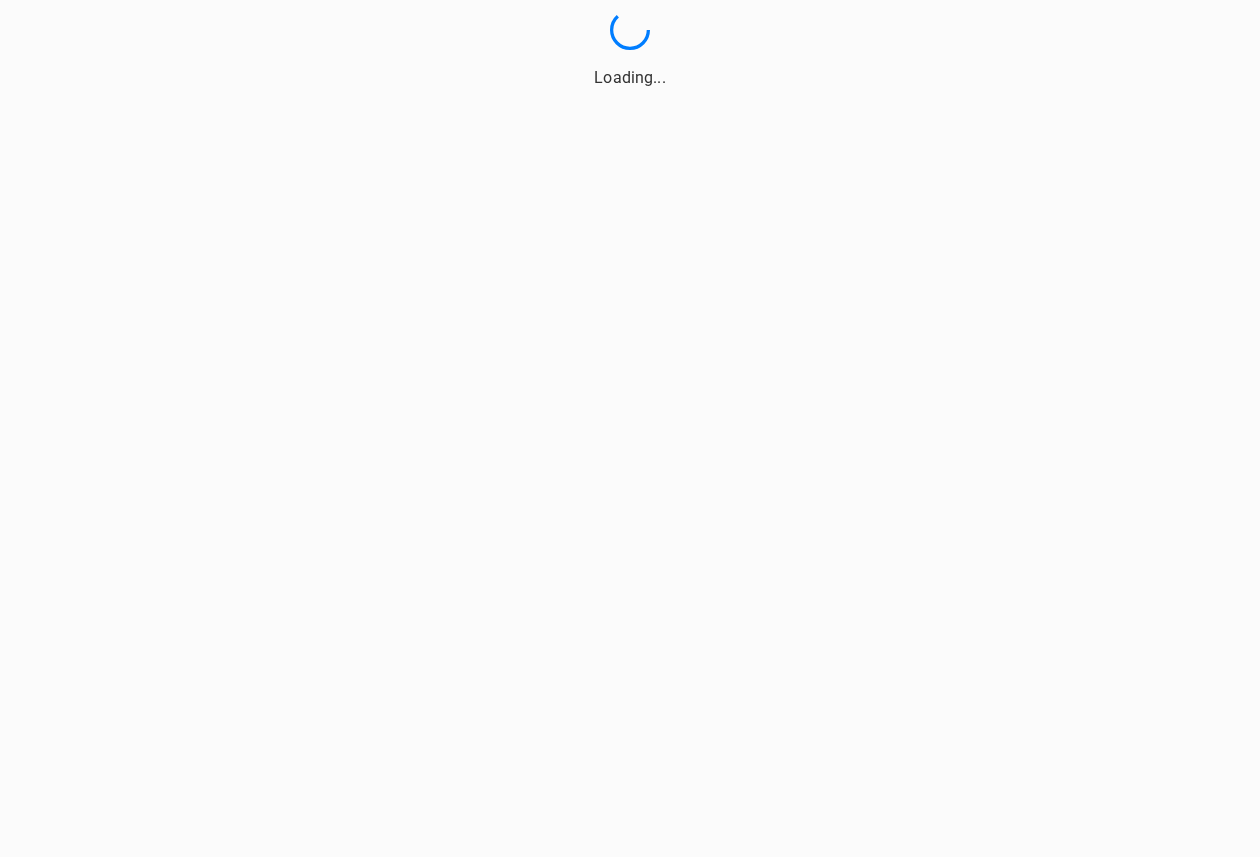 scroll, scrollTop: 0, scrollLeft: 0, axis: both 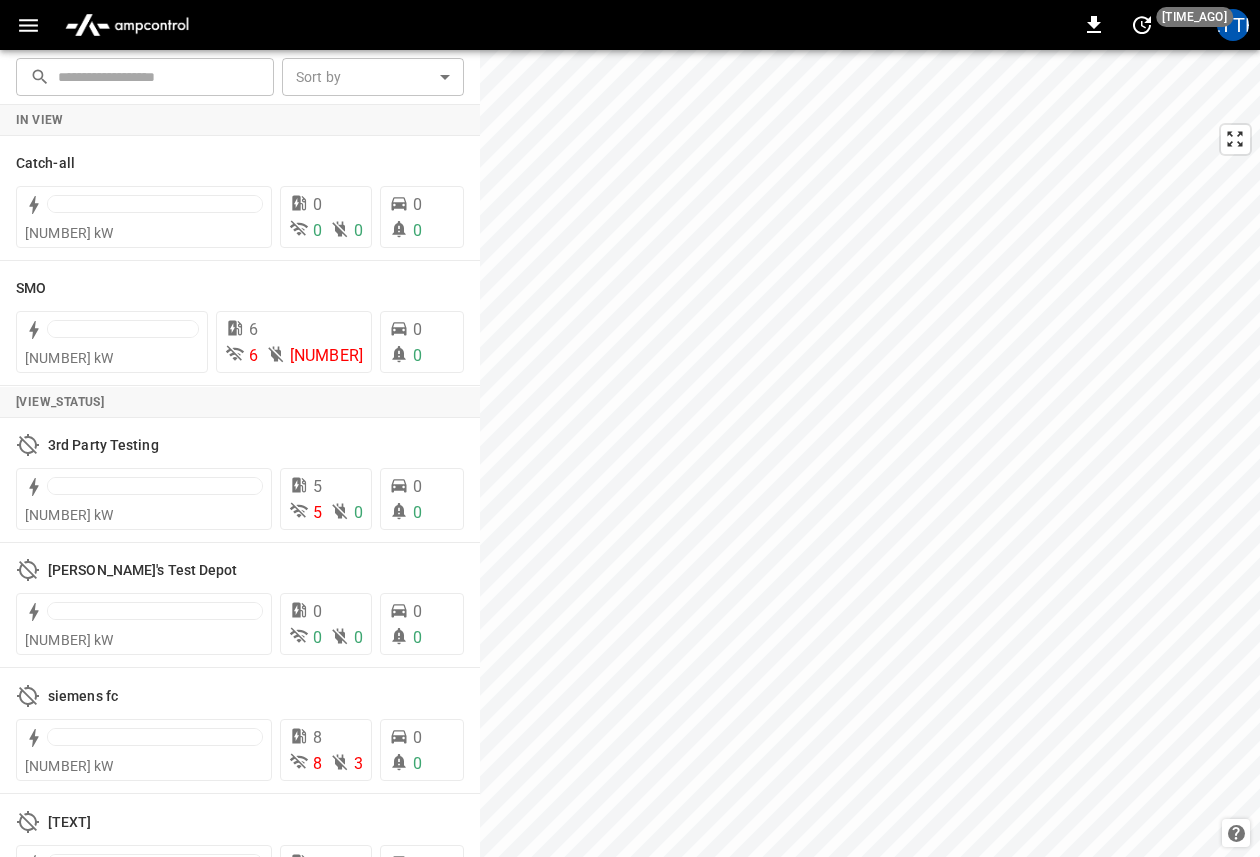 click at bounding box center [28, 25] 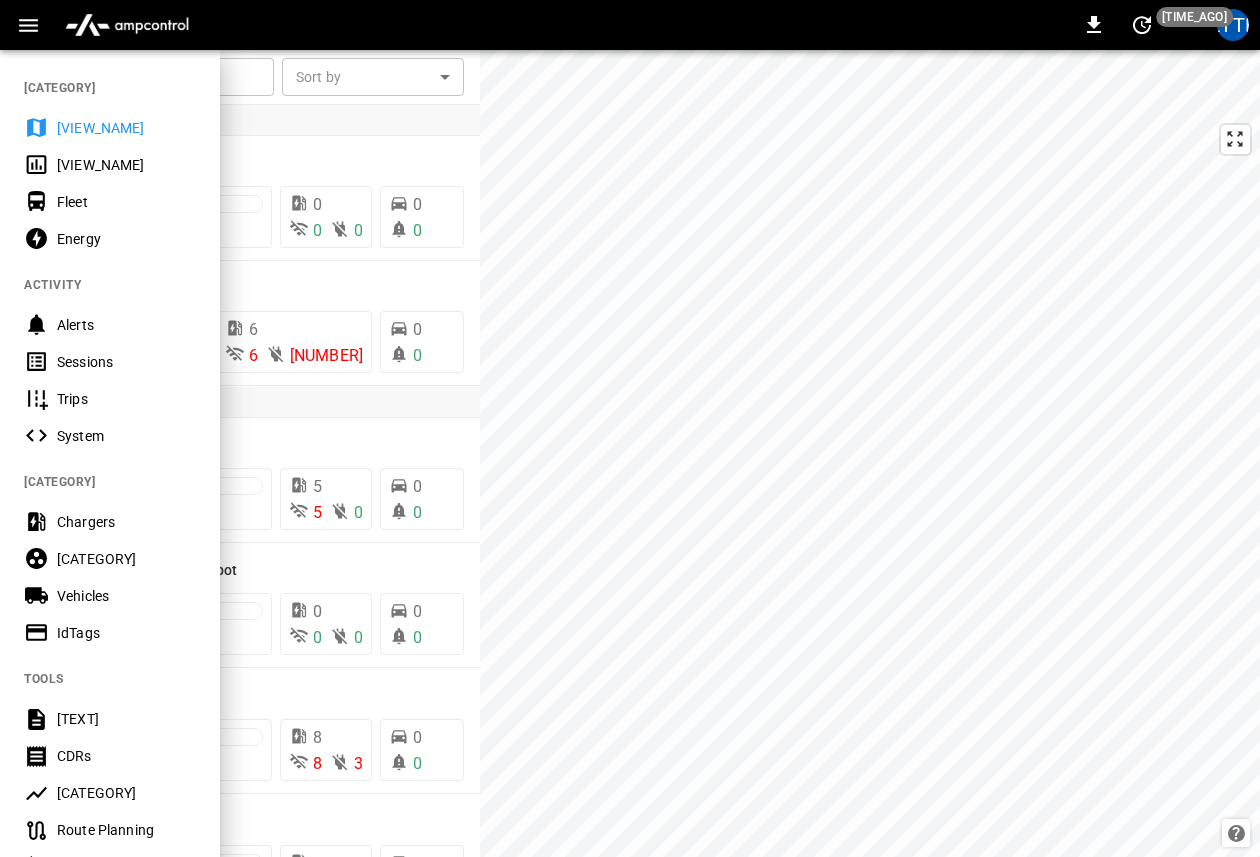 click on "Chargers" at bounding box center (126, 522) 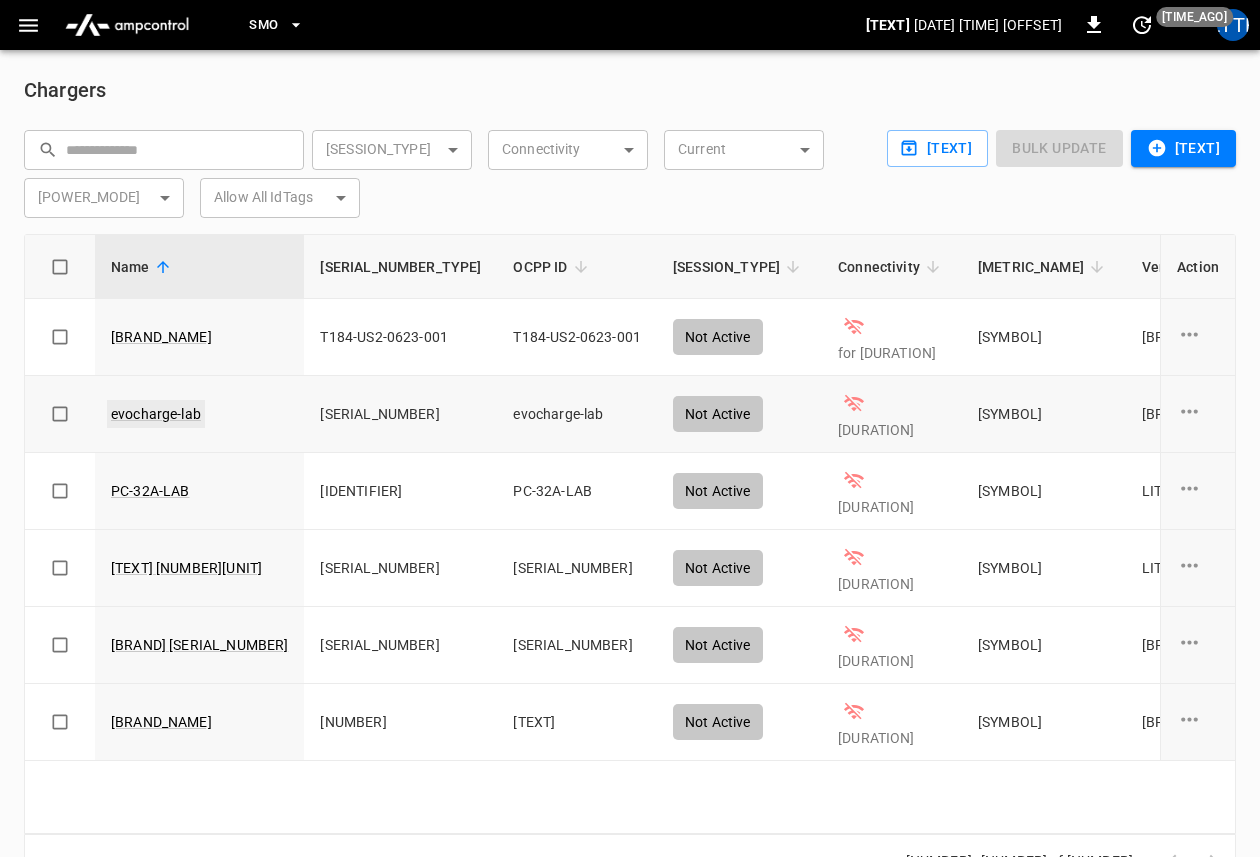 click on "evocharge-lab" at bounding box center [156, 414] 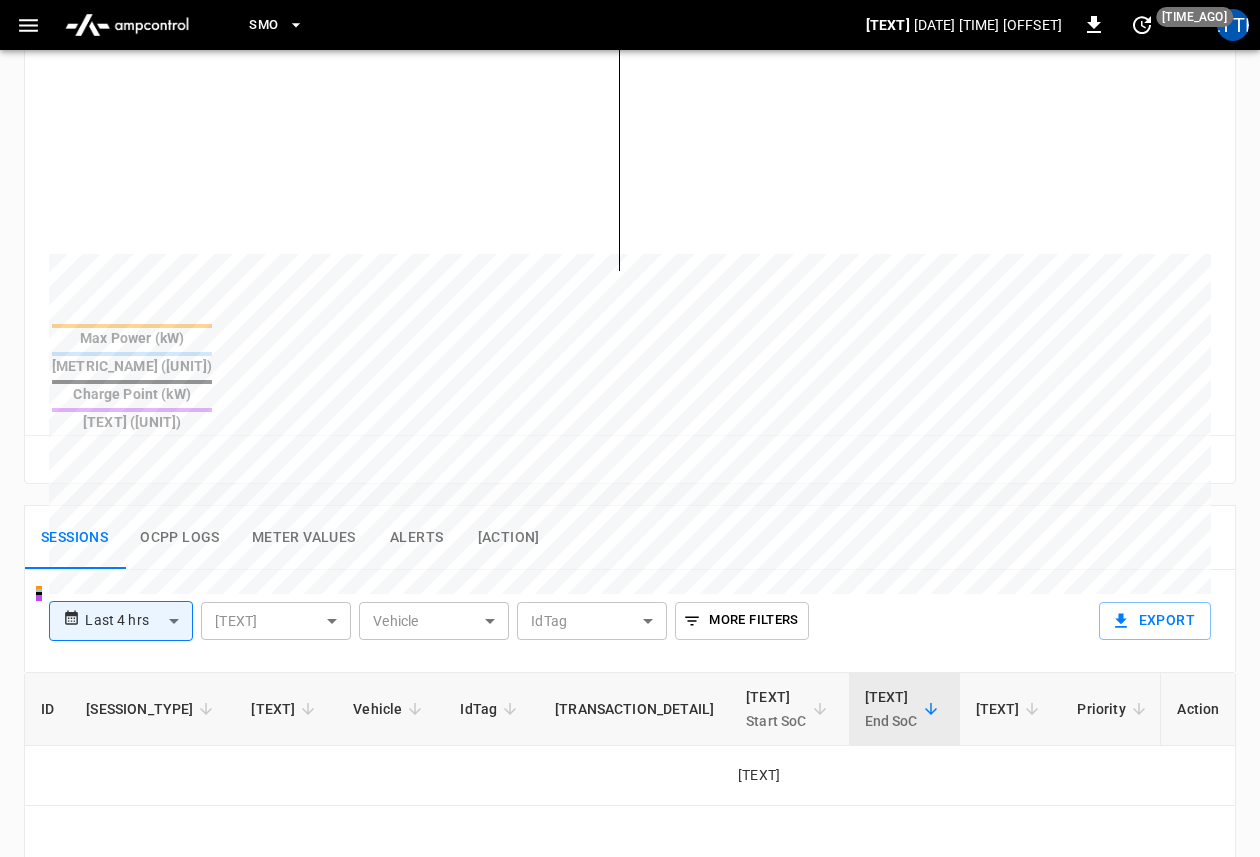 scroll, scrollTop: 687, scrollLeft: 0, axis: vertical 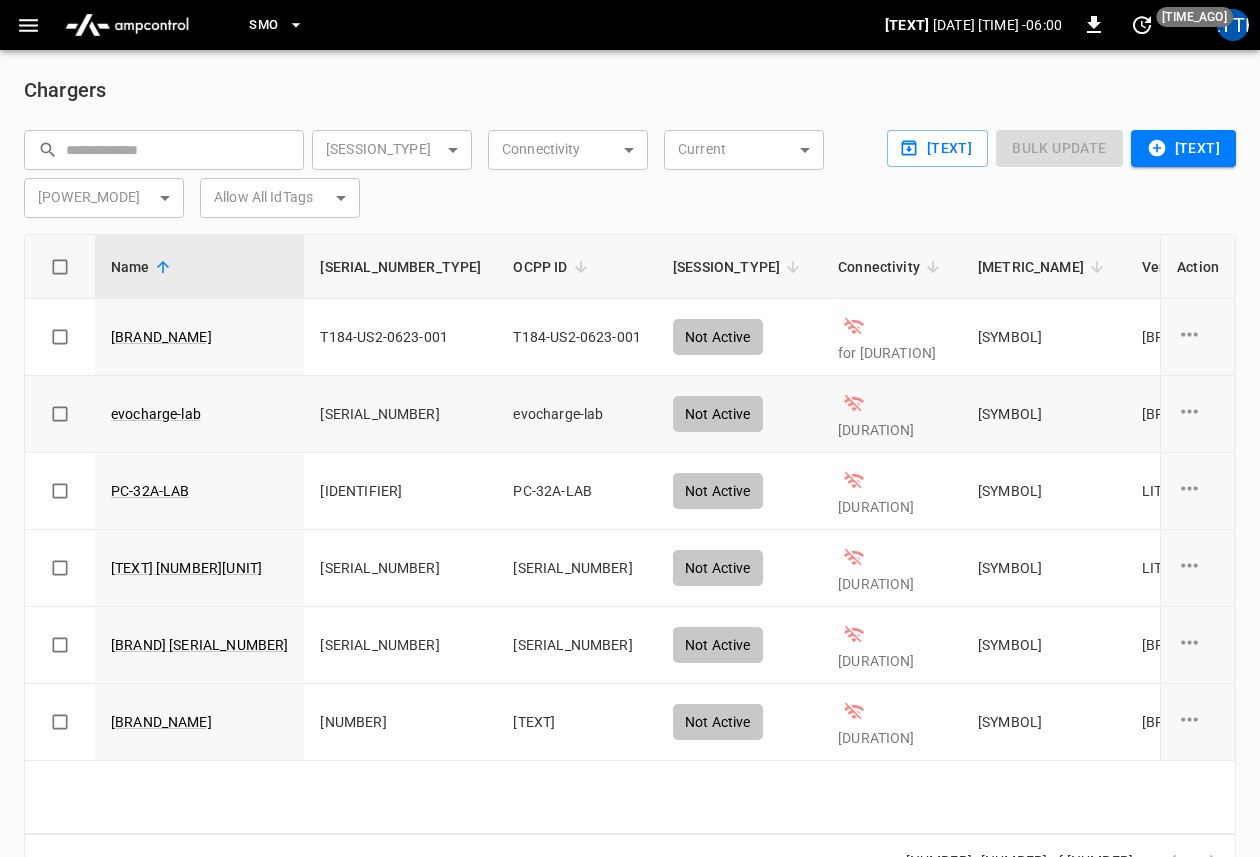 click at bounding box center (1189, 334) 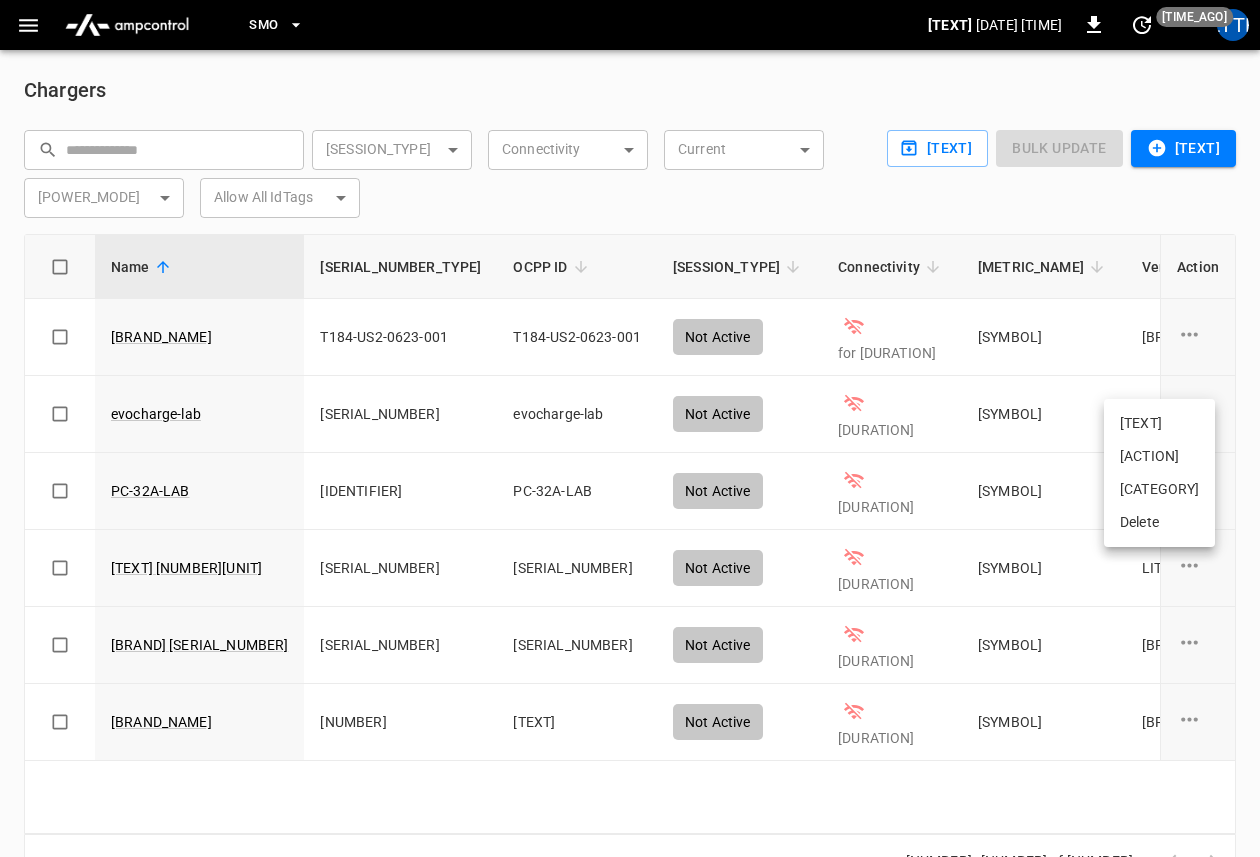 click on "[TEXT]" at bounding box center [1159, 423] 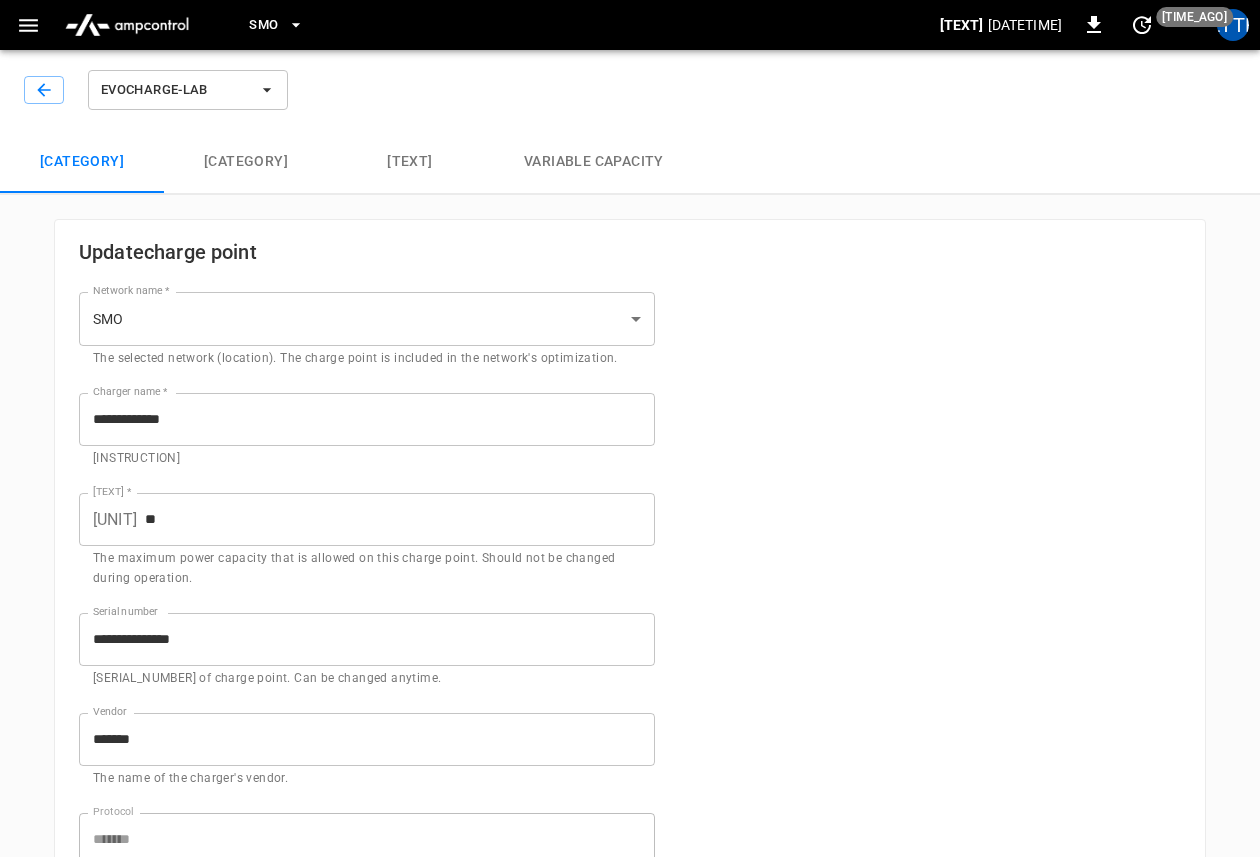 click on "[CATEGORY]" at bounding box center (246, 162) 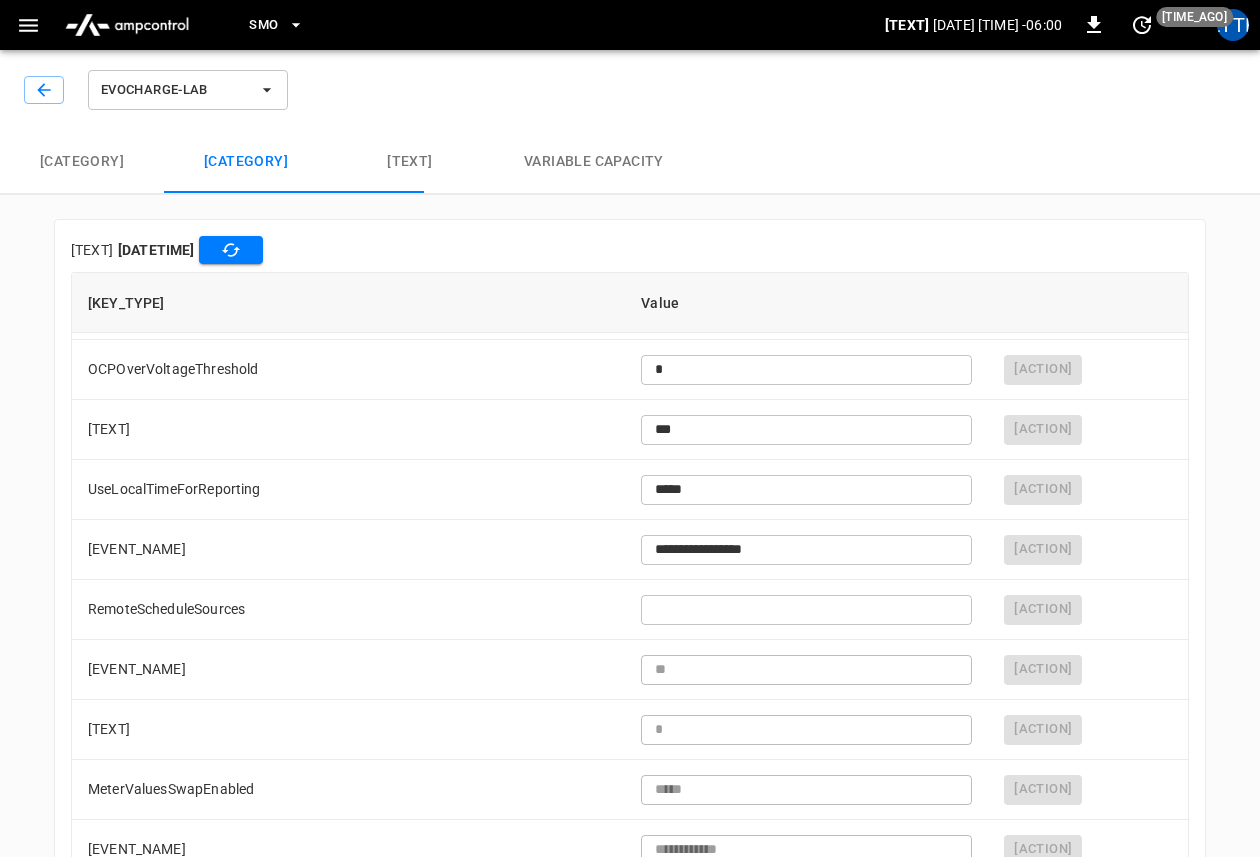 scroll, scrollTop: 4862, scrollLeft: 0, axis: vertical 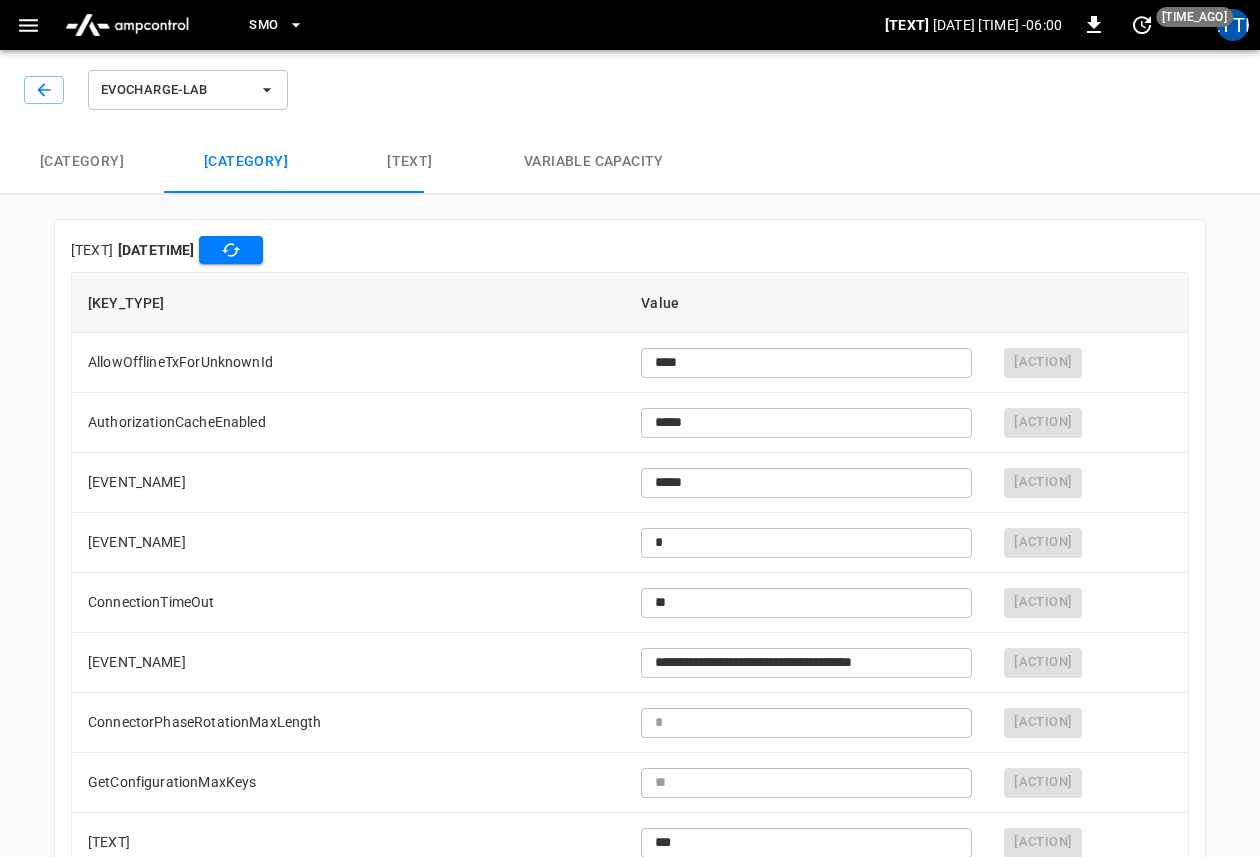 click on "[TEXT]" at bounding box center (410, 162) 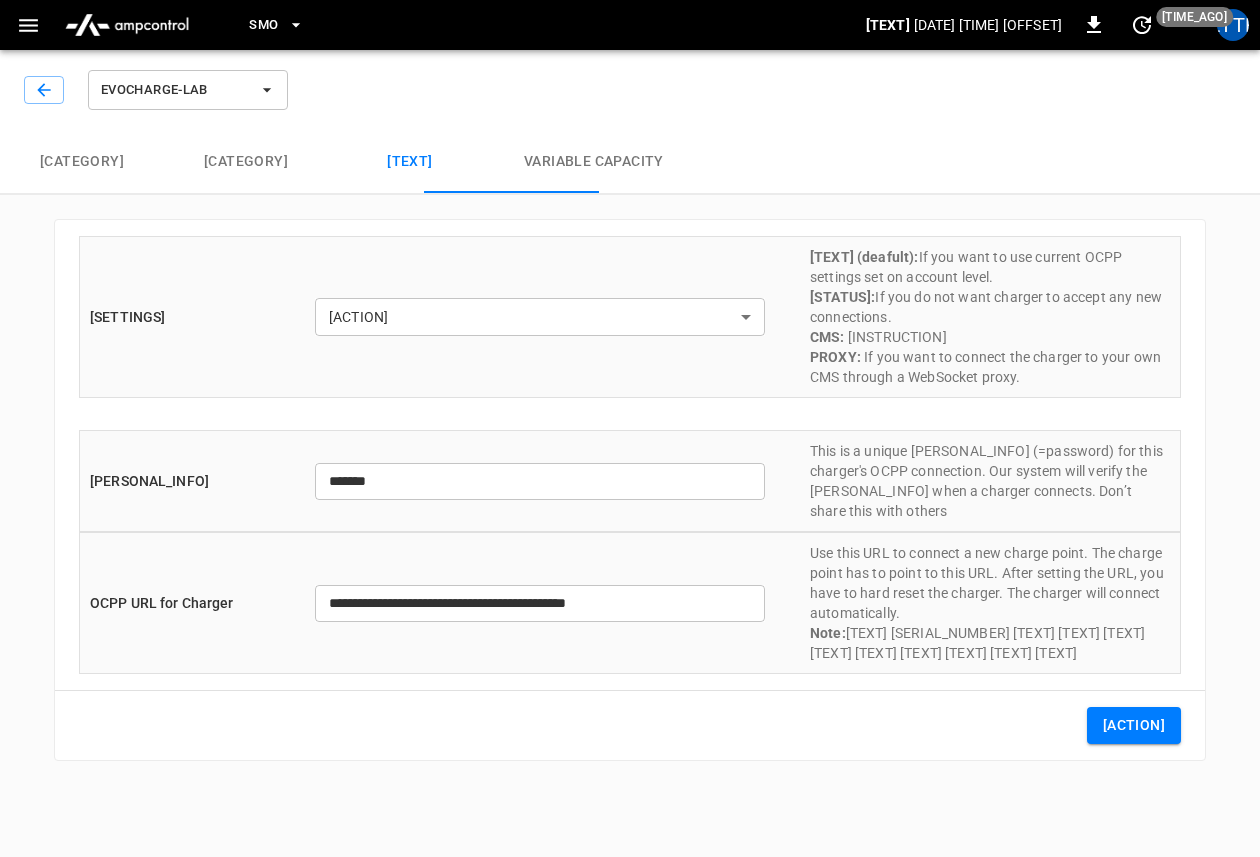 click on "[CATEGORY]" at bounding box center (246, 162) 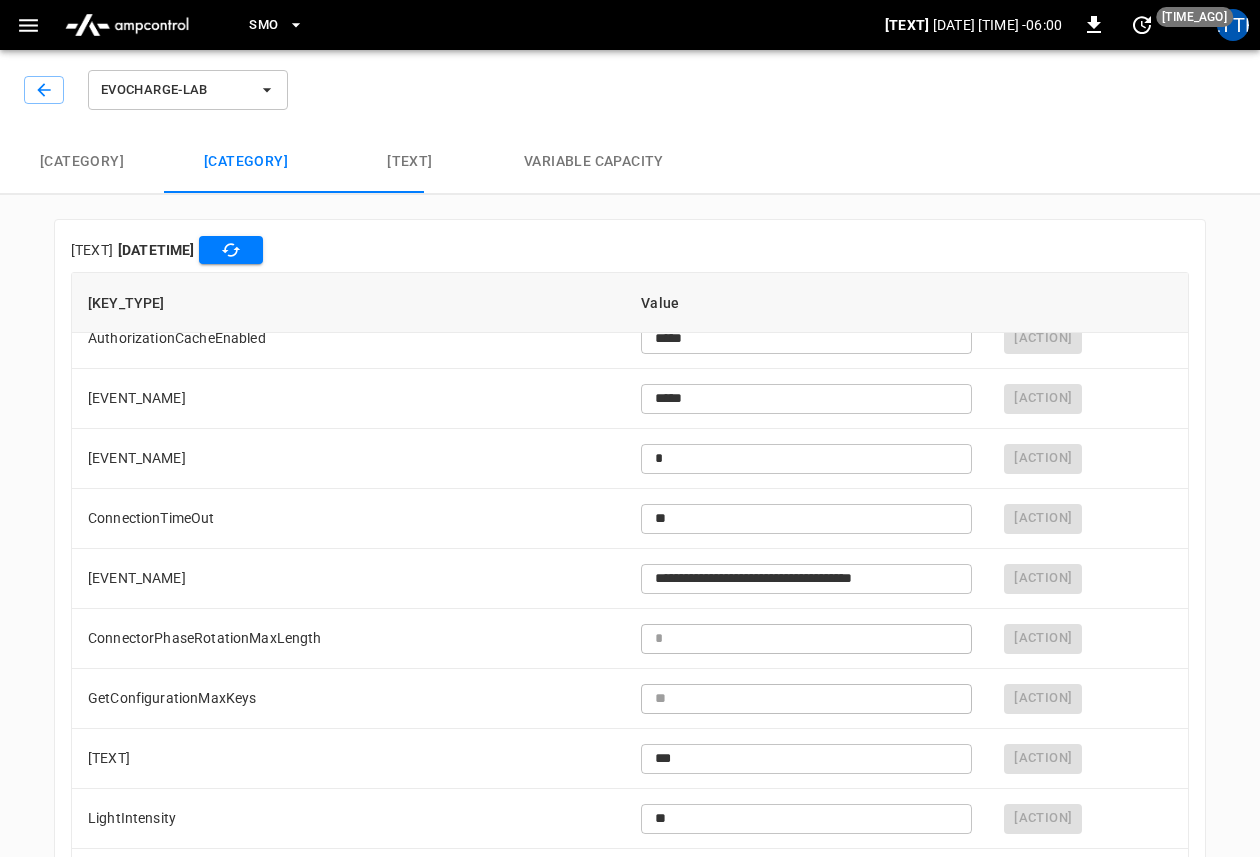 scroll, scrollTop: 77, scrollLeft: 0, axis: vertical 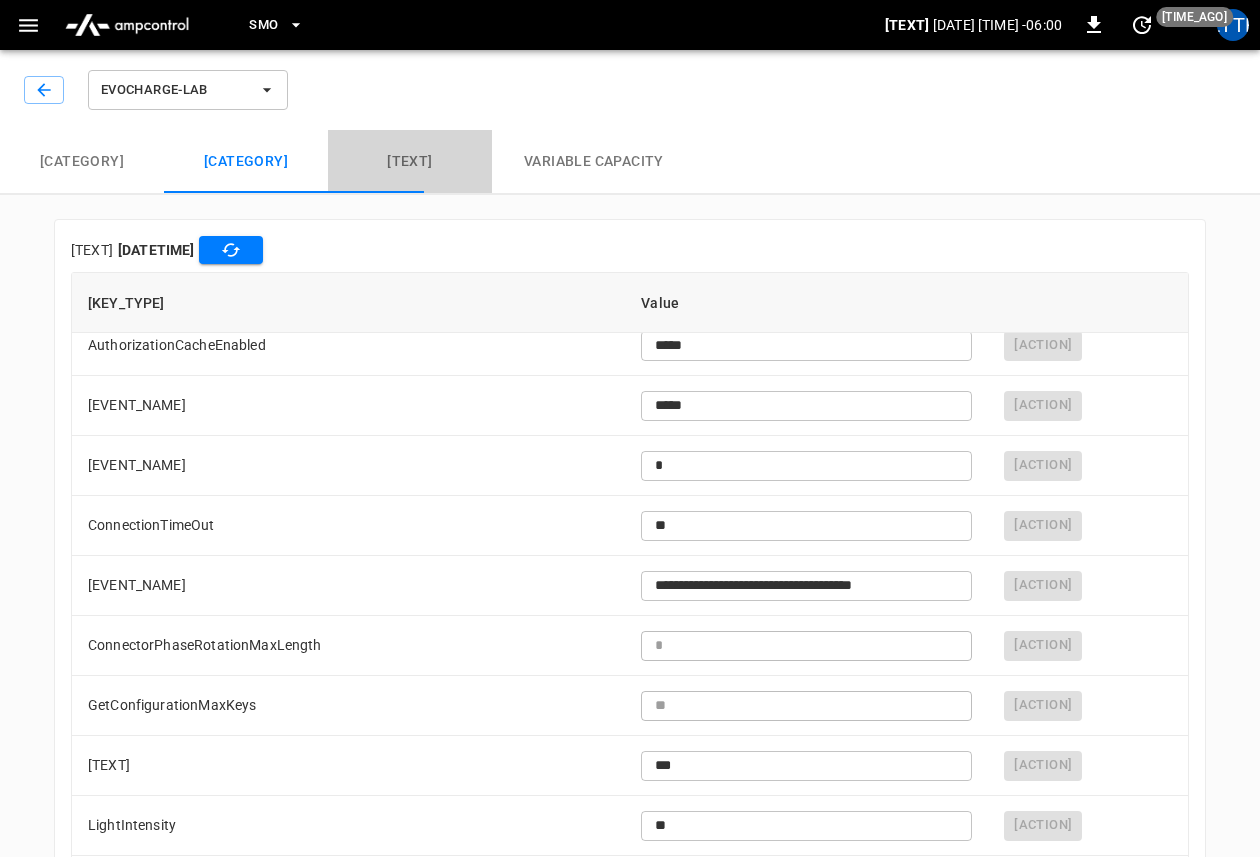 click on "[TEXT]" at bounding box center (410, 162) 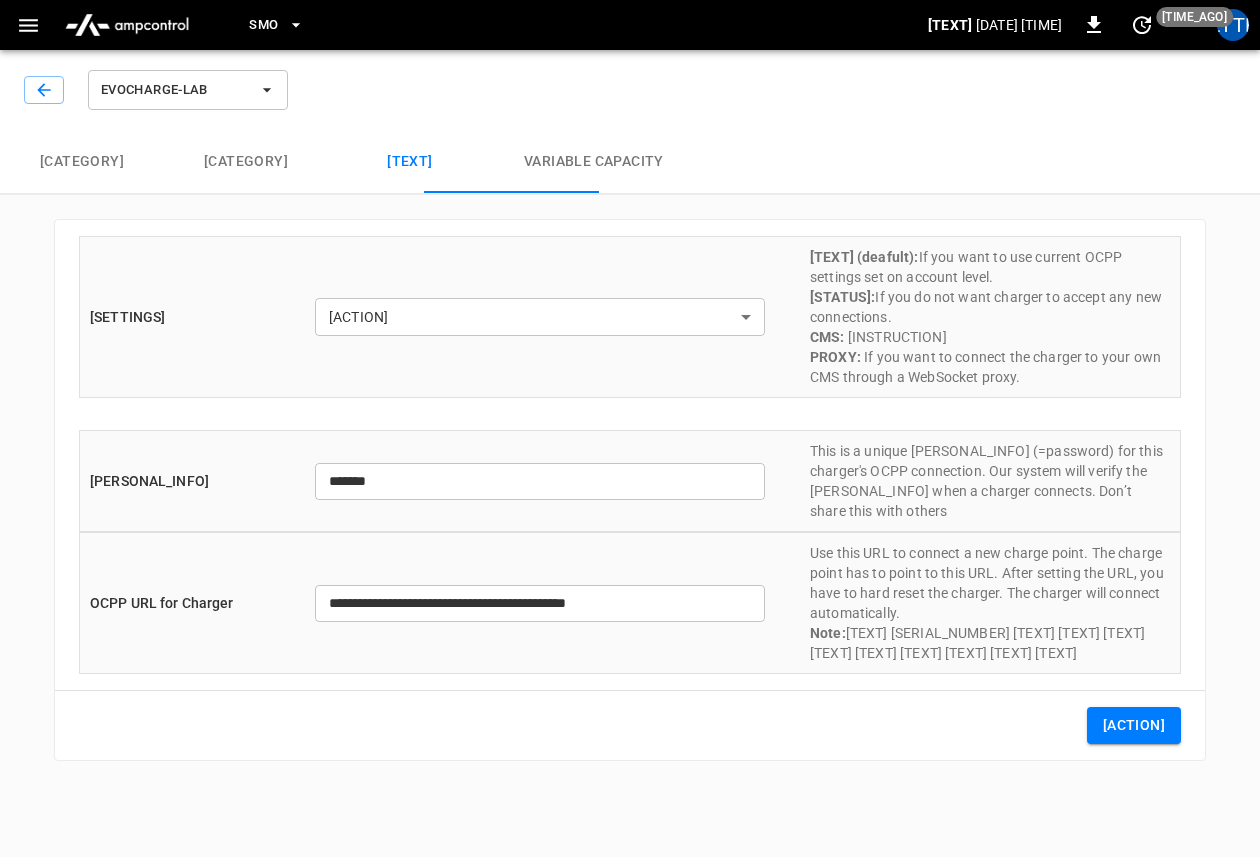 click on "[CATEGORY]" at bounding box center [246, 162] 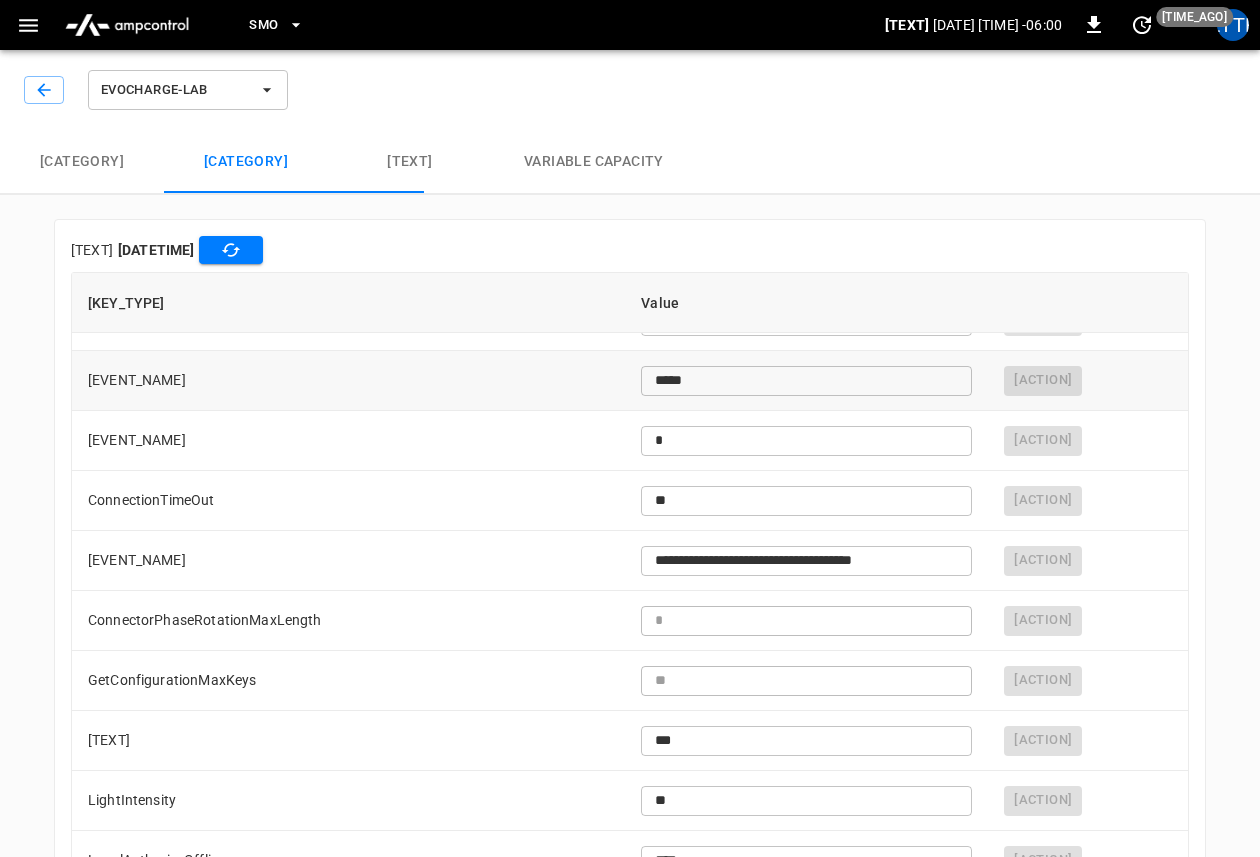 scroll, scrollTop: 0, scrollLeft: 0, axis: both 